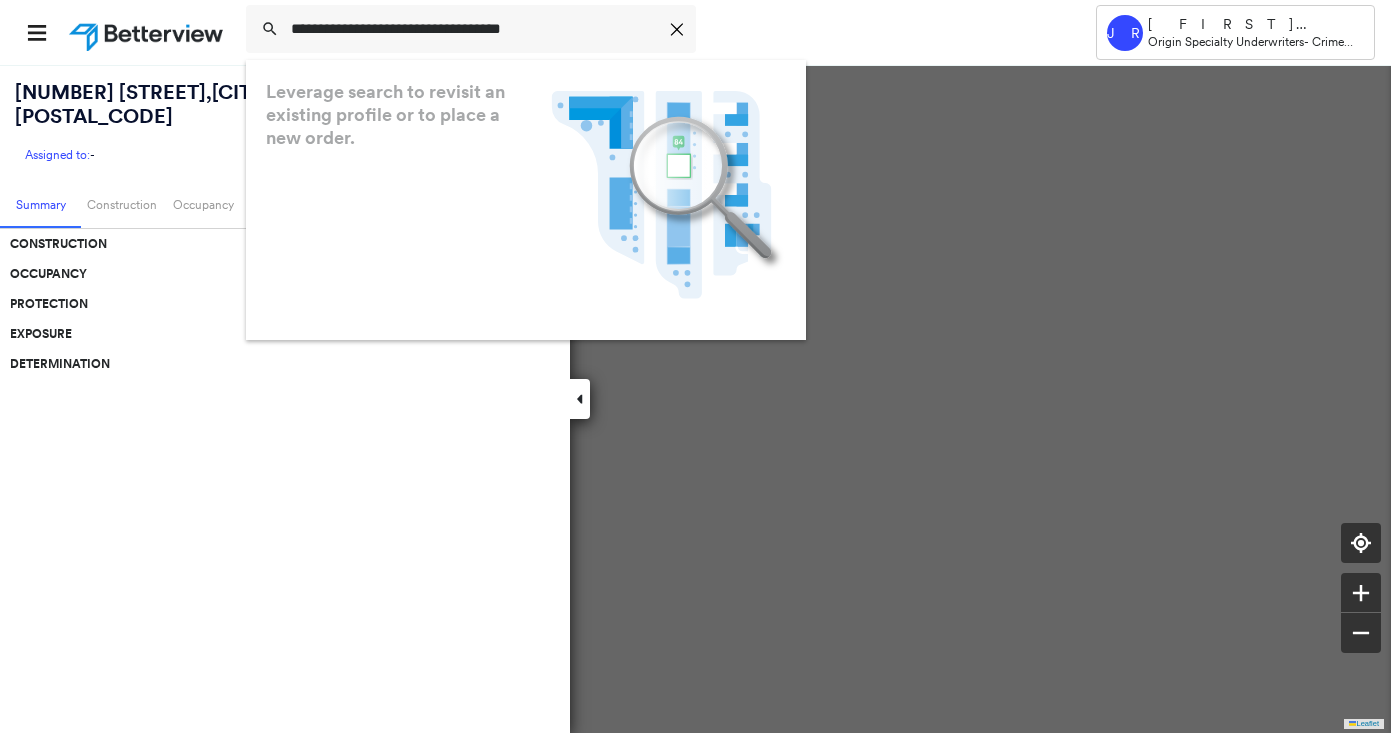 scroll, scrollTop: 0, scrollLeft: 0, axis: both 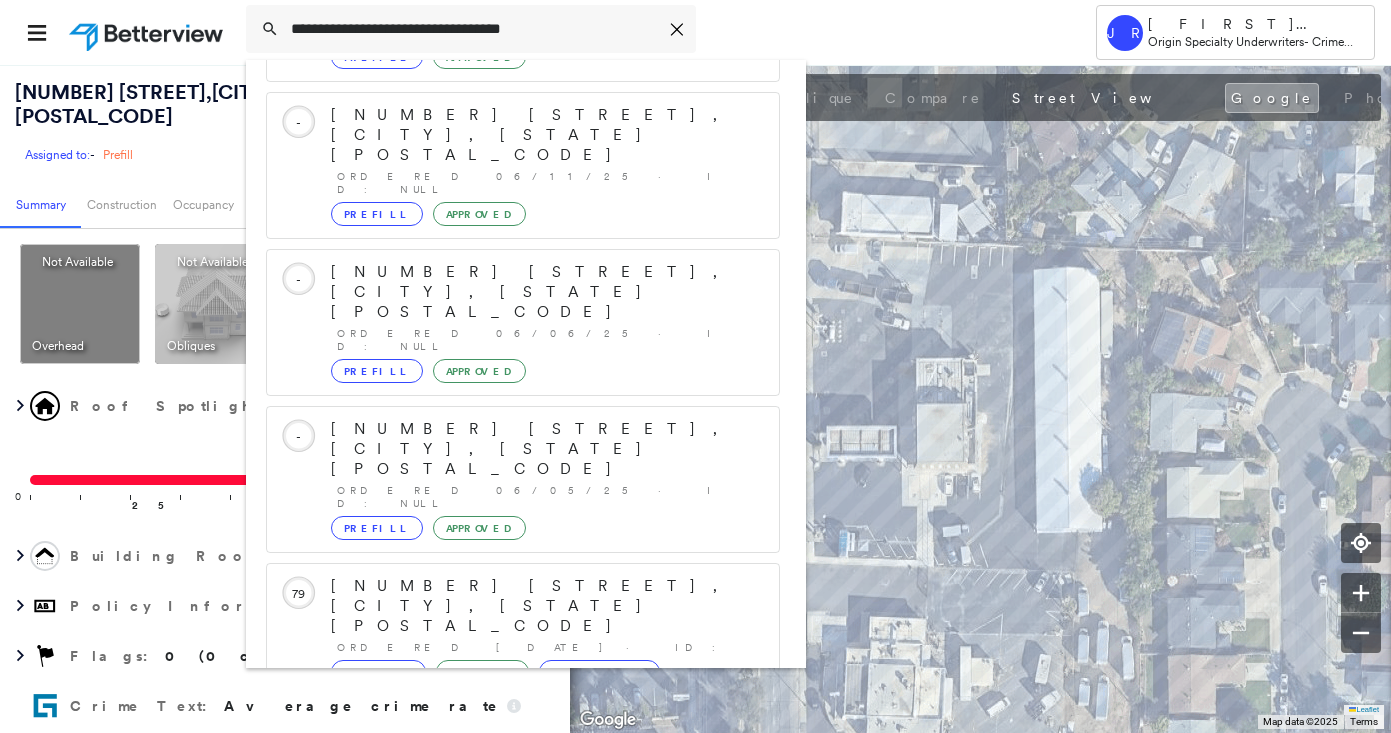 type on "**********" 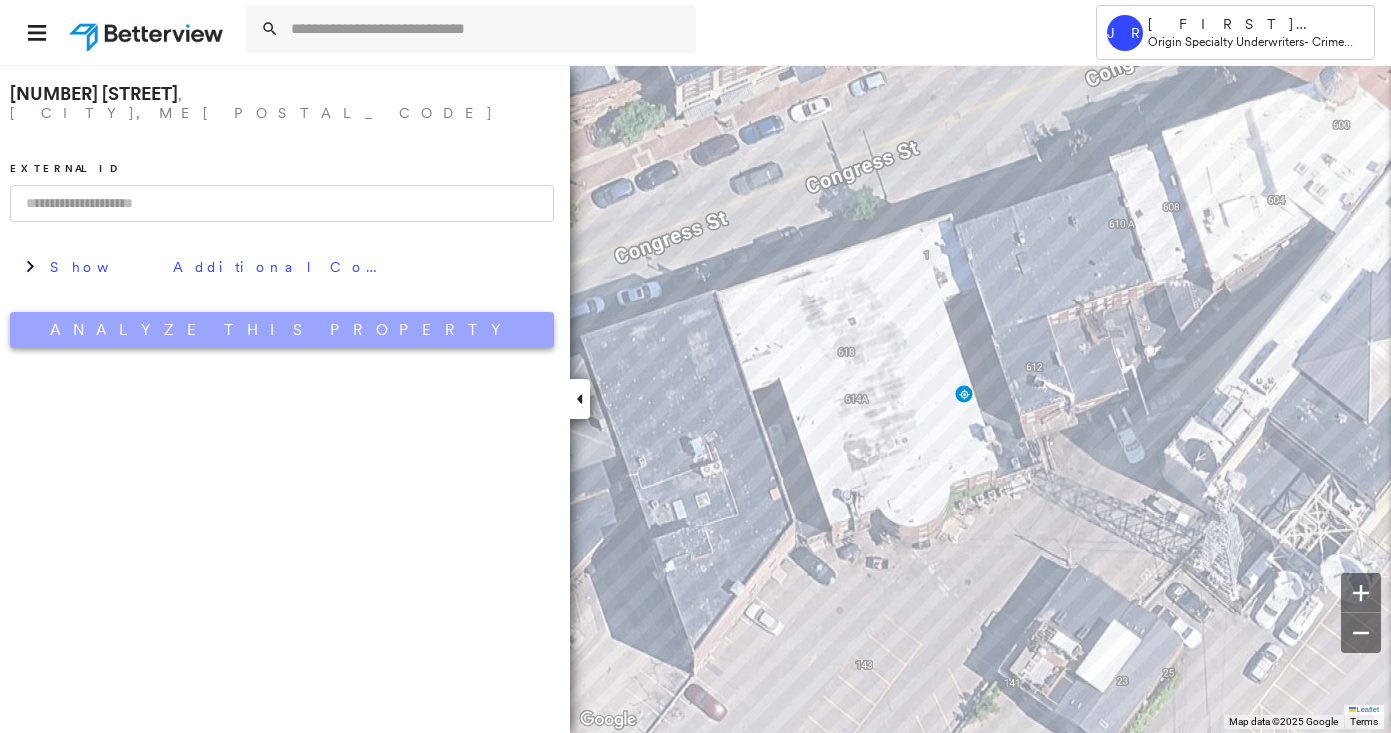 click on "Analyze This Property" at bounding box center [282, 330] 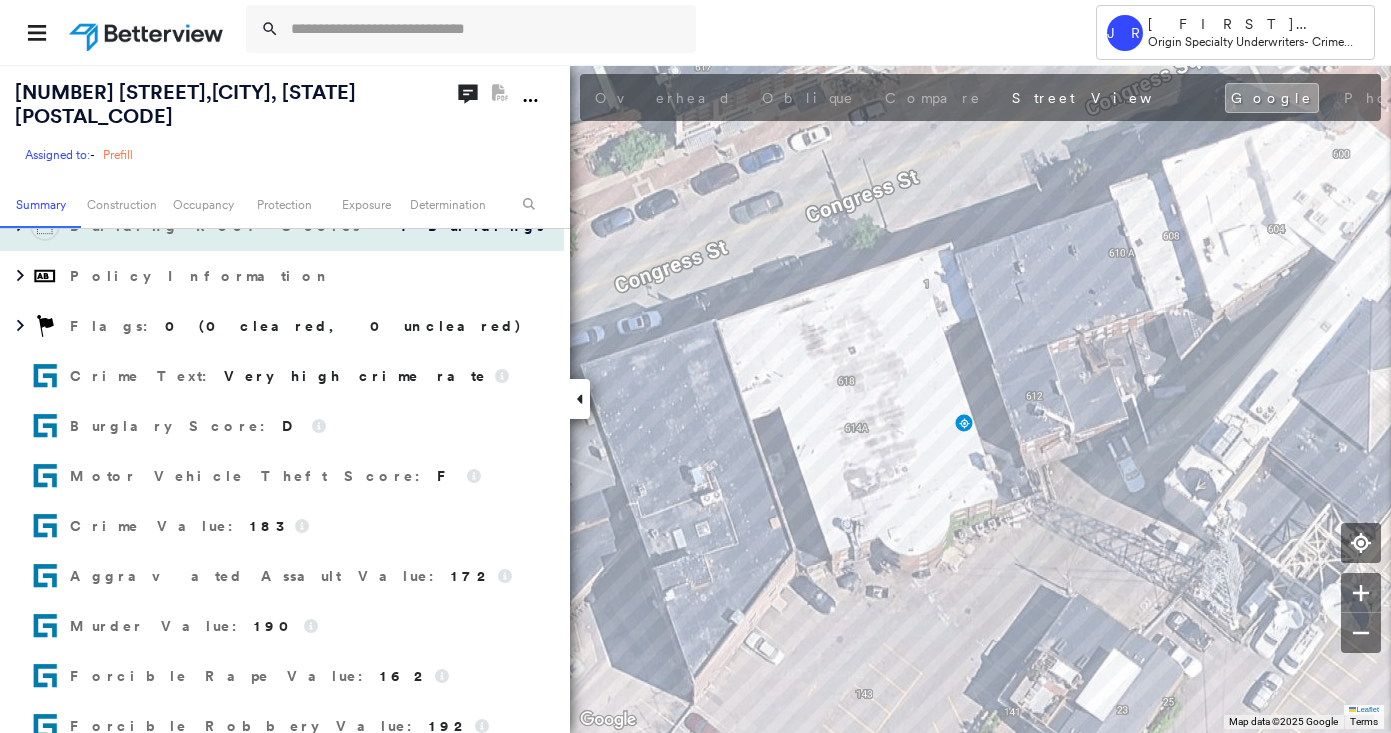 scroll, scrollTop: 500, scrollLeft: 0, axis: vertical 